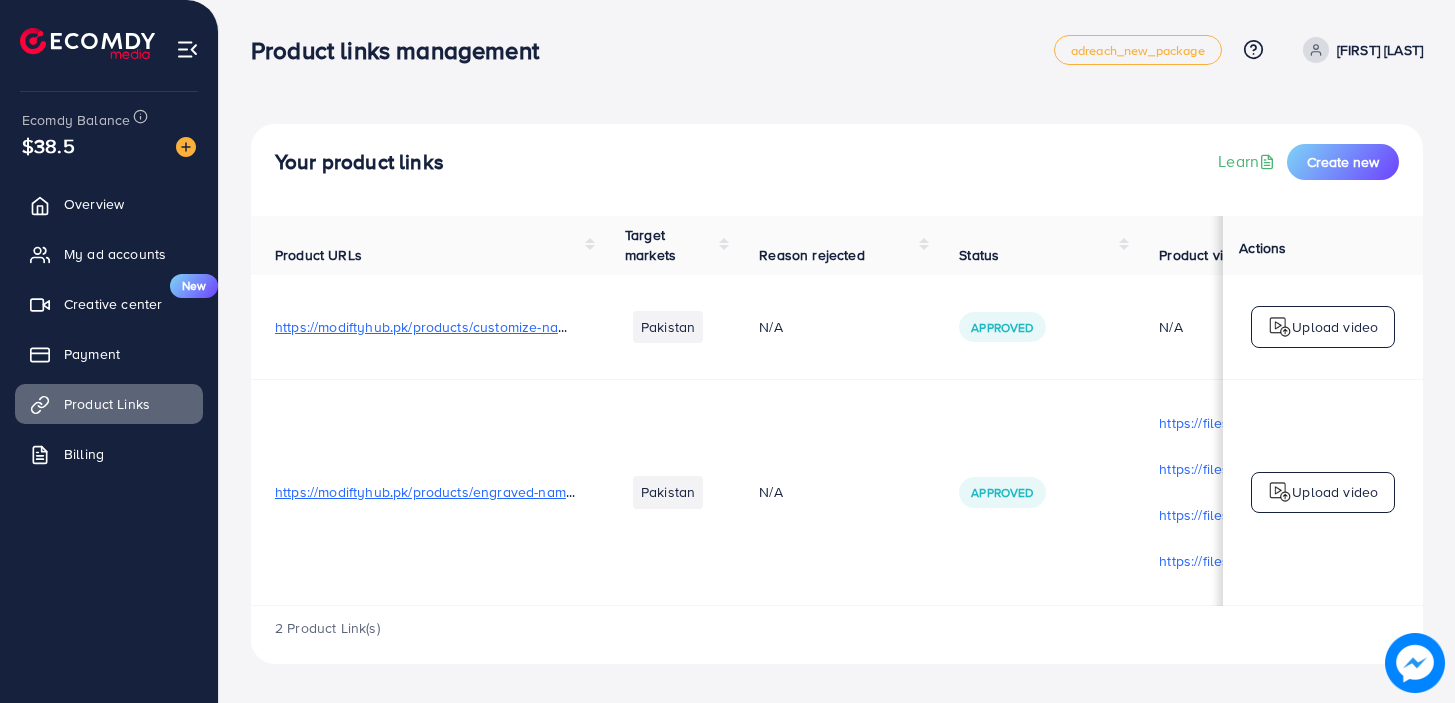 scroll, scrollTop: 0, scrollLeft: 0, axis: both 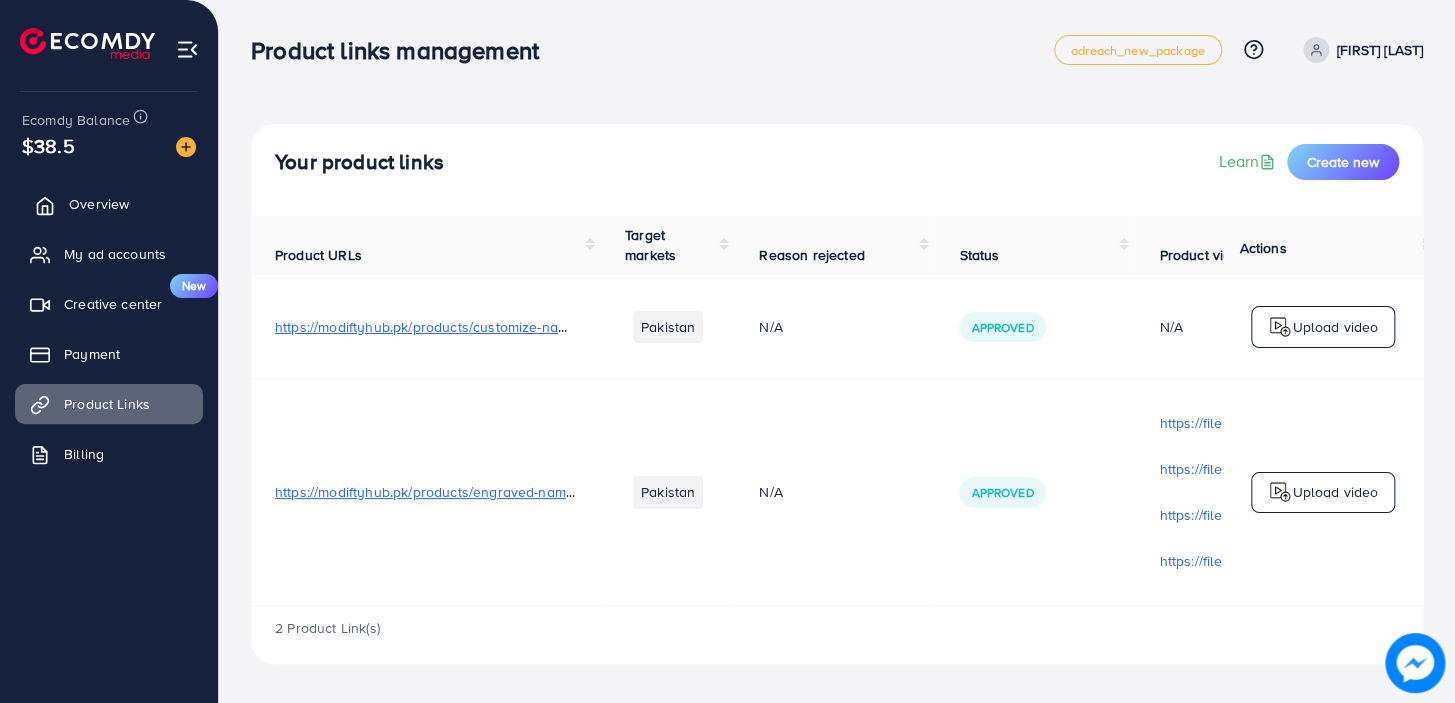 click on "Overview" at bounding box center (99, 204) 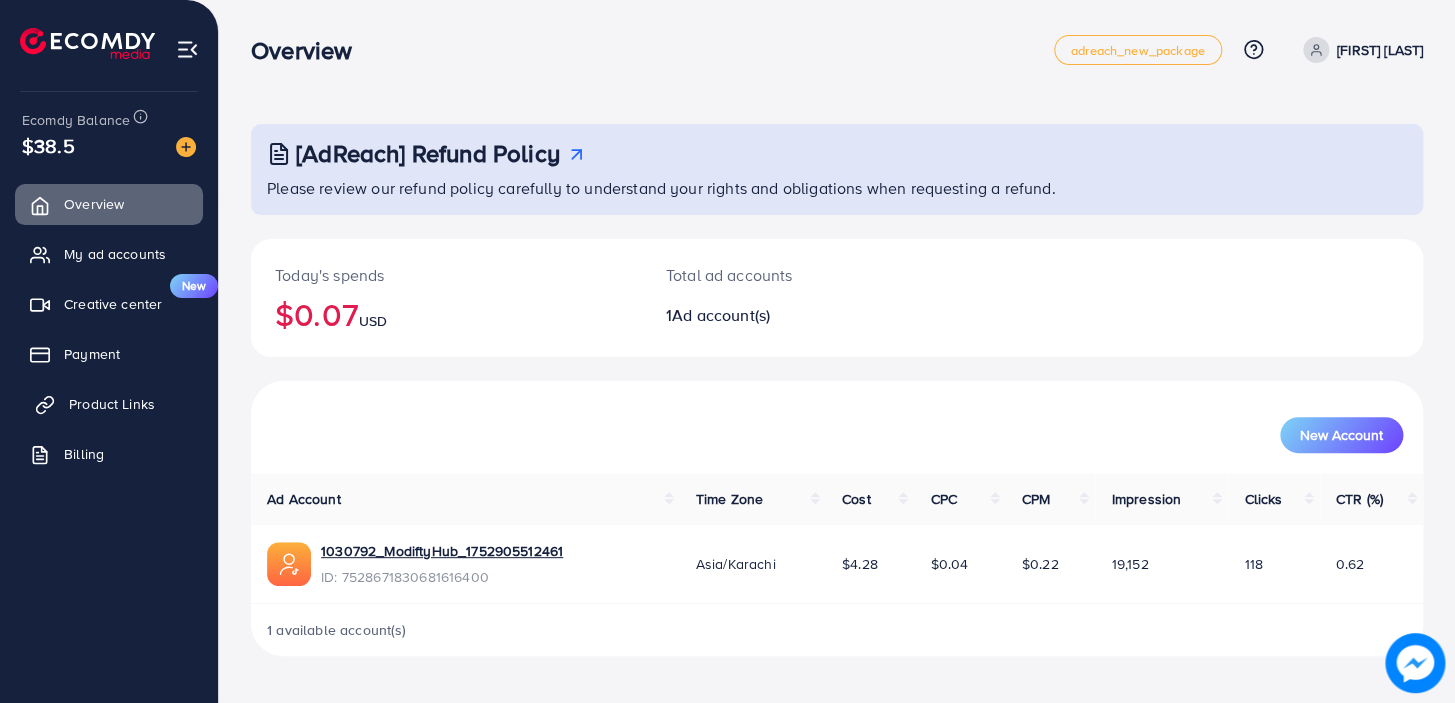 click on "Product Links" at bounding box center [112, 404] 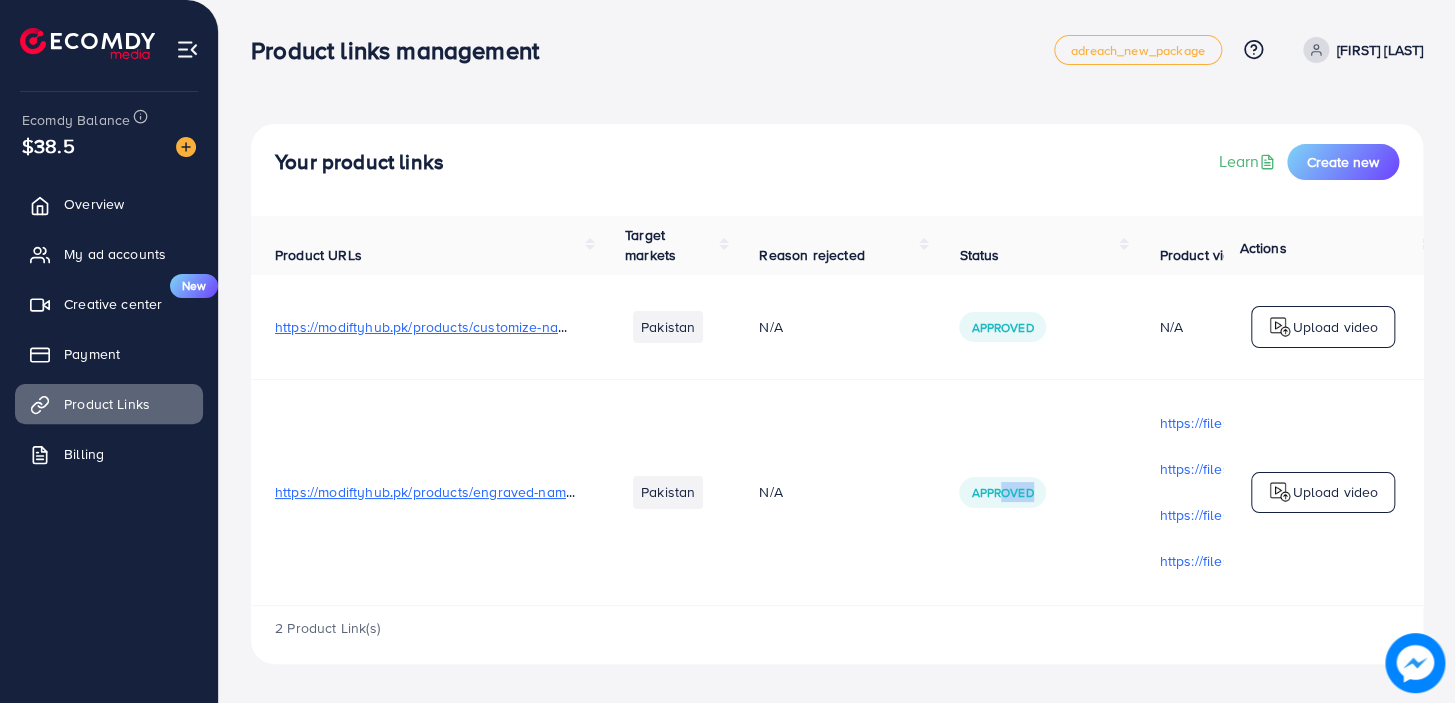 drag, startPoint x: 998, startPoint y: 604, endPoint x: 1067, endPoint y: 603, distance: 69.00725 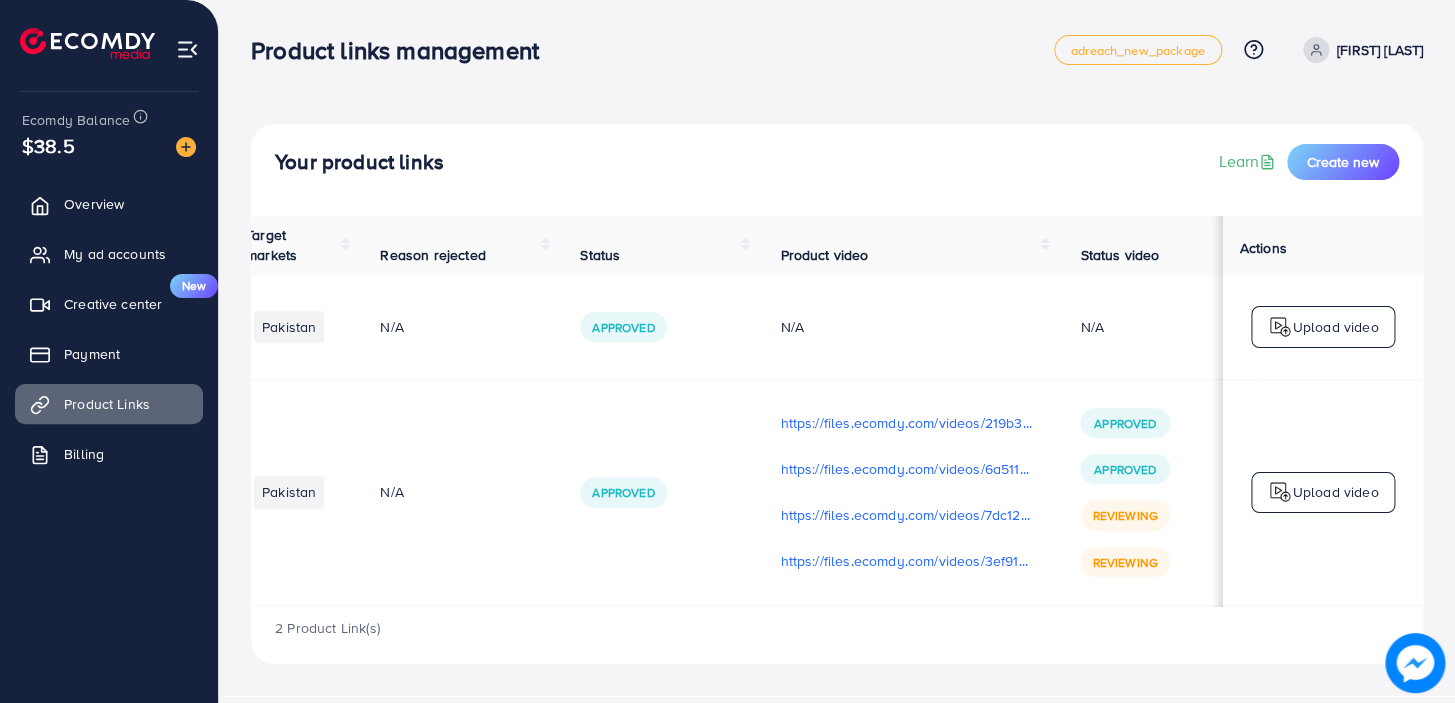 scroll, scrollTop: 0, scrollLeft: 416, axis: horizontal 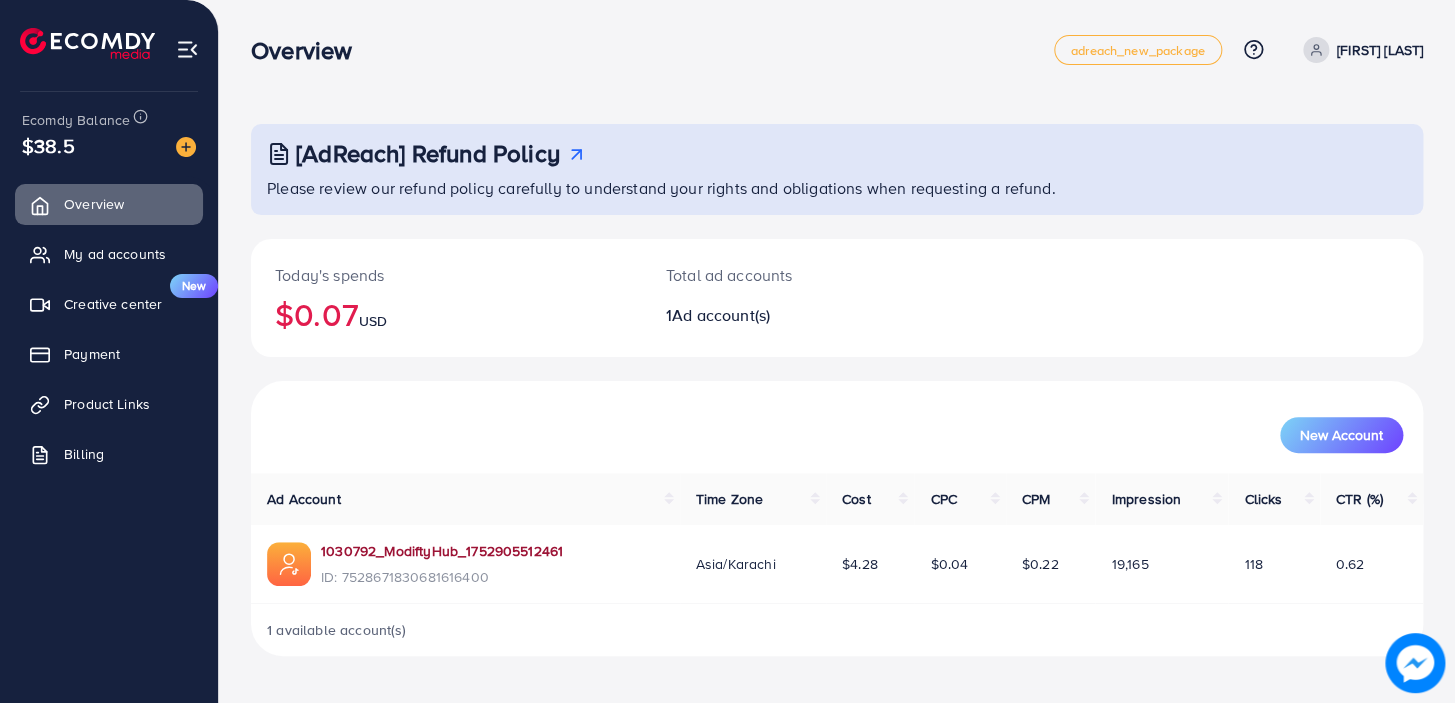 click on "1030792_ModiftyHub_1752905512461" at bounding box center [442, 551] 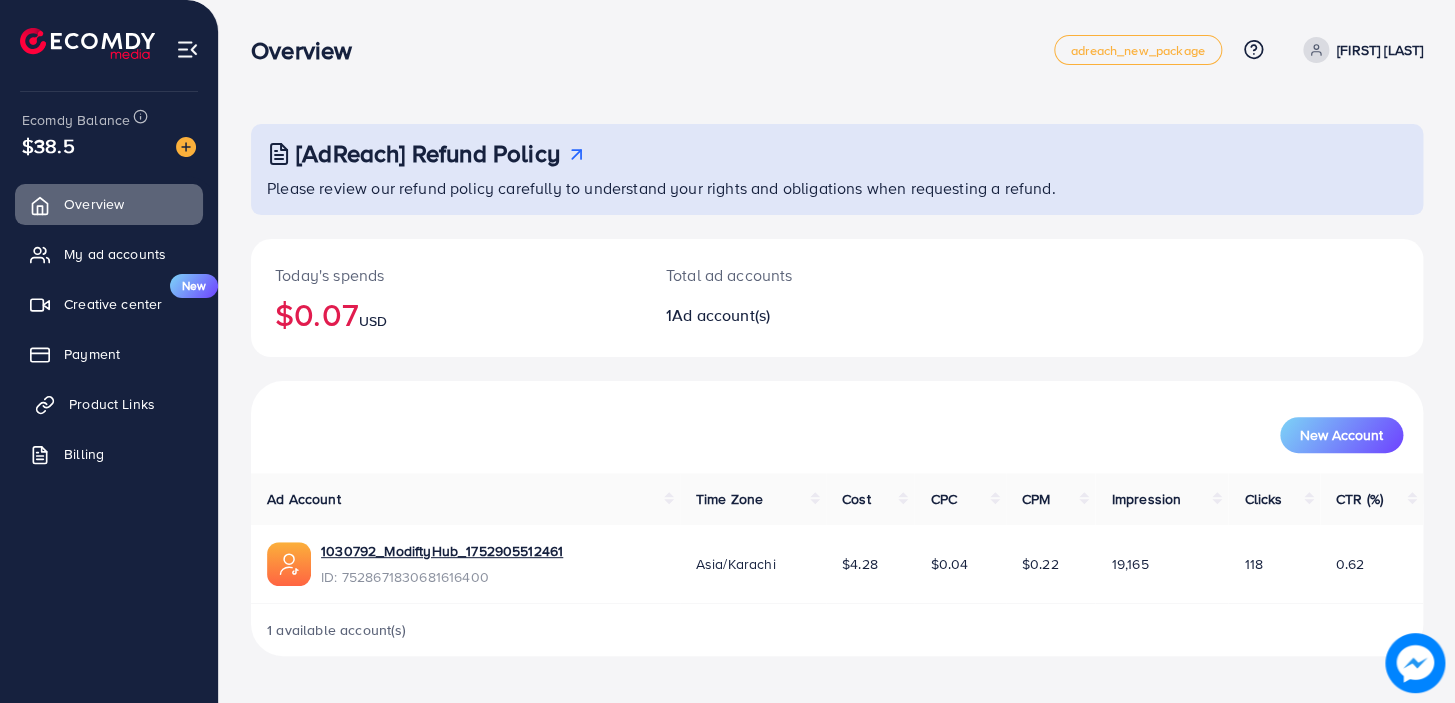 click on "Product Links" at bounding box center (112, 404) 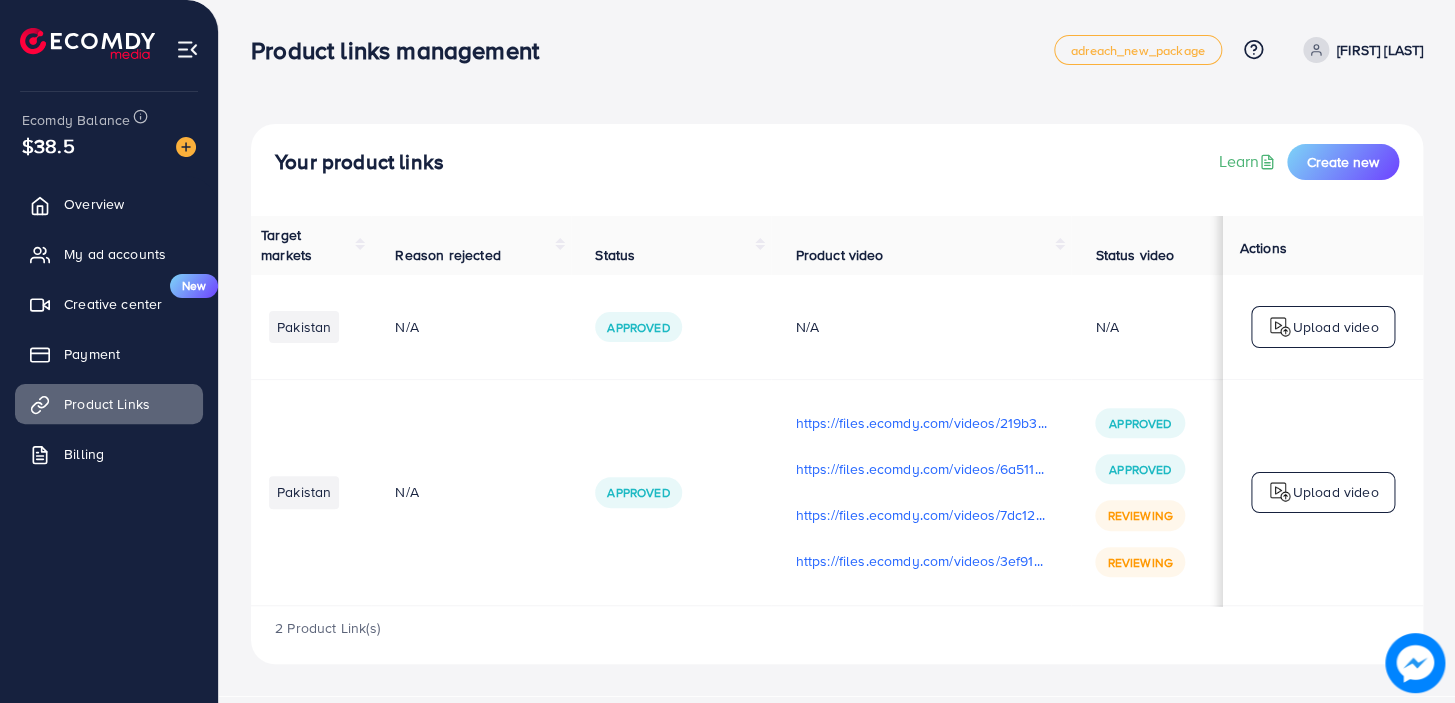 scroll, scrollTop: 0, scrollLeft: 416, axis: horizontal 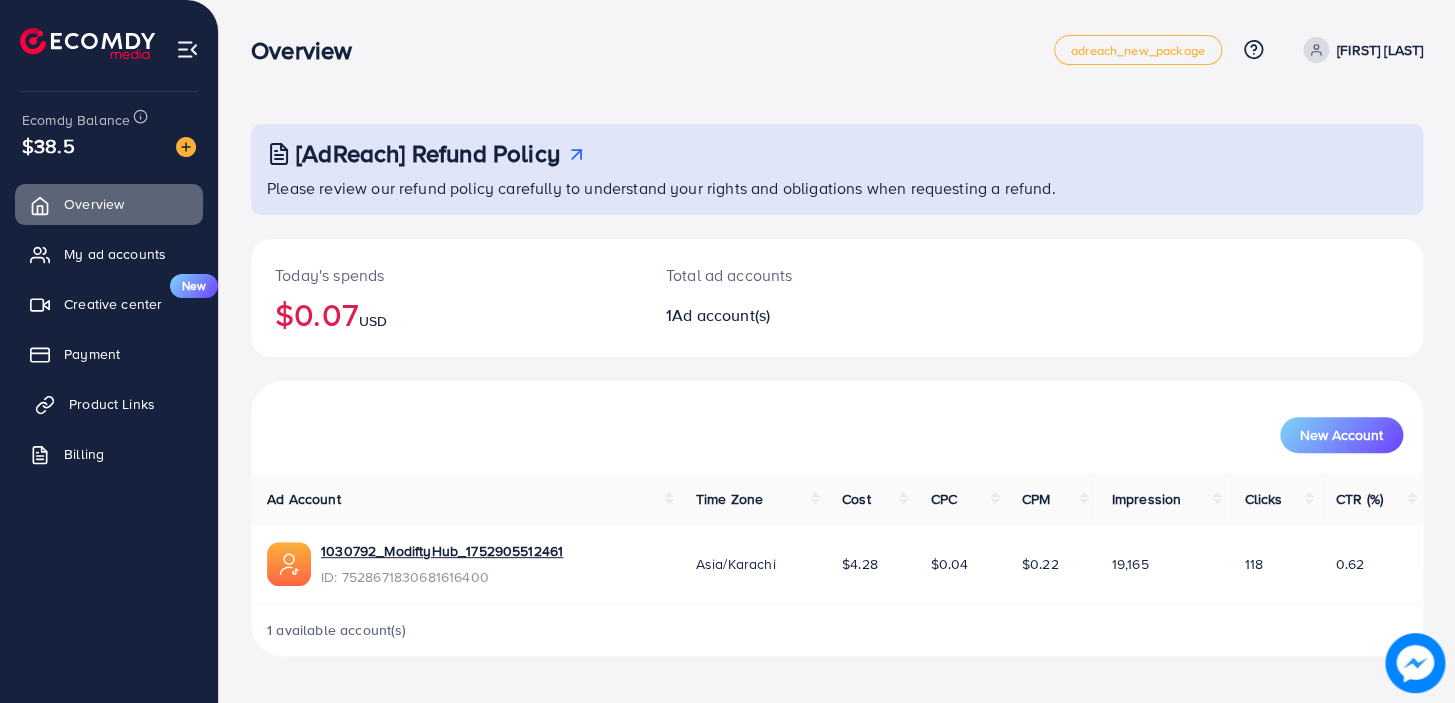 click on "Product Links" at bounding box center [112, 404] 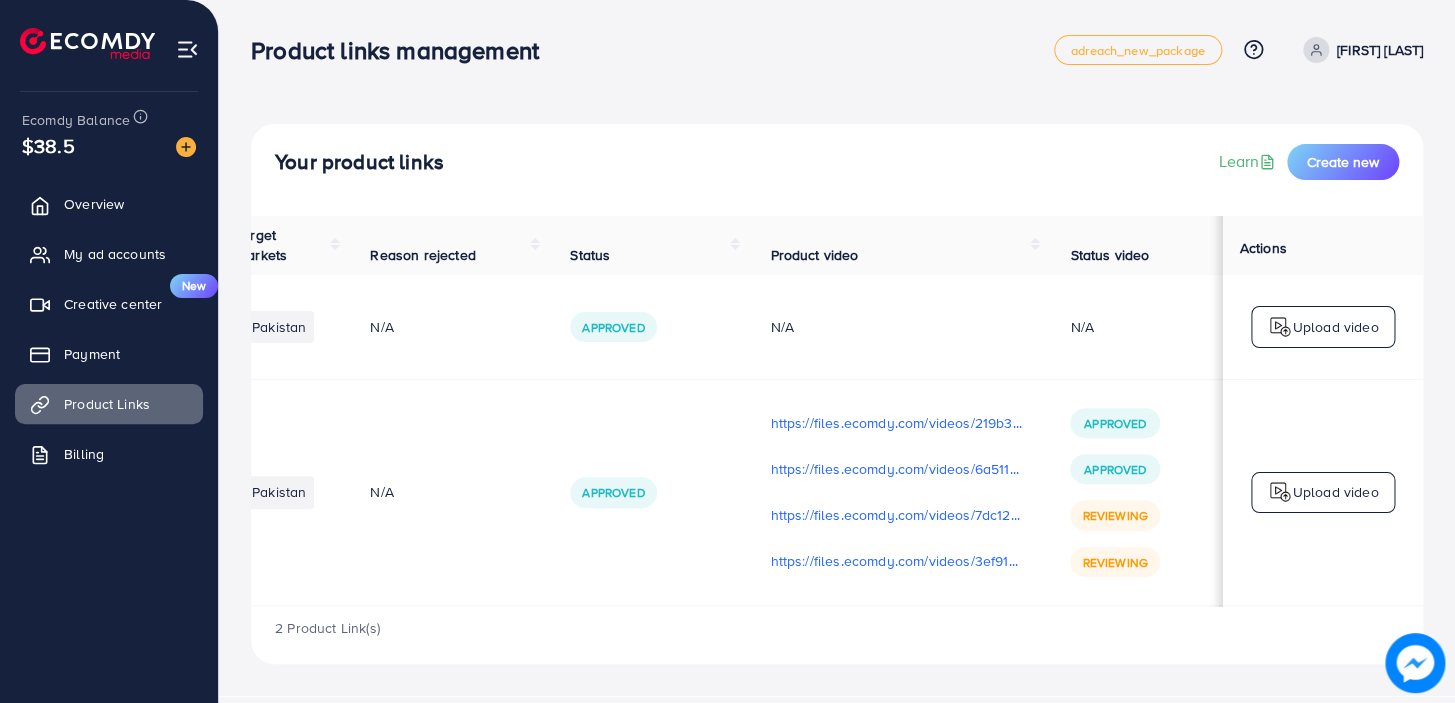 scroll, scrollTop: 0, scrollLeft: 416, axis: horizontal 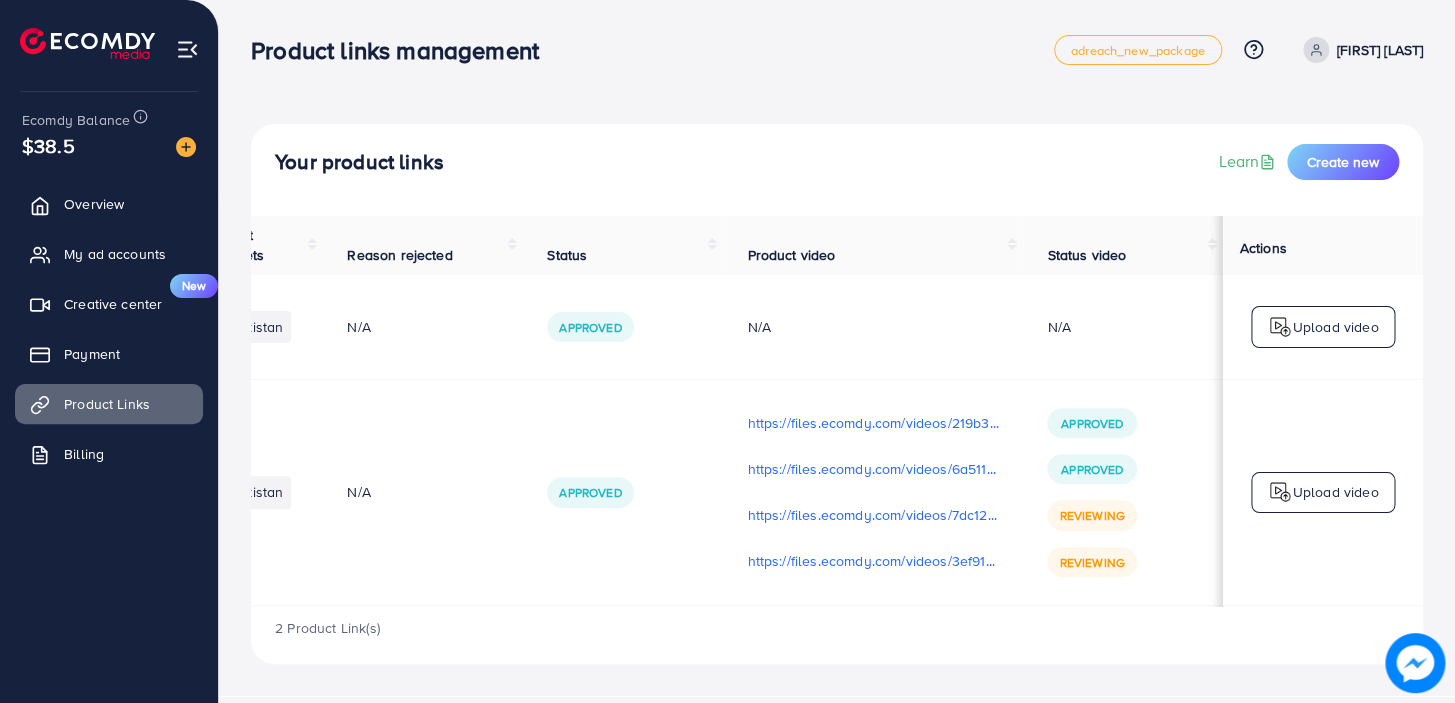 click at bounding box center [1280, 492] 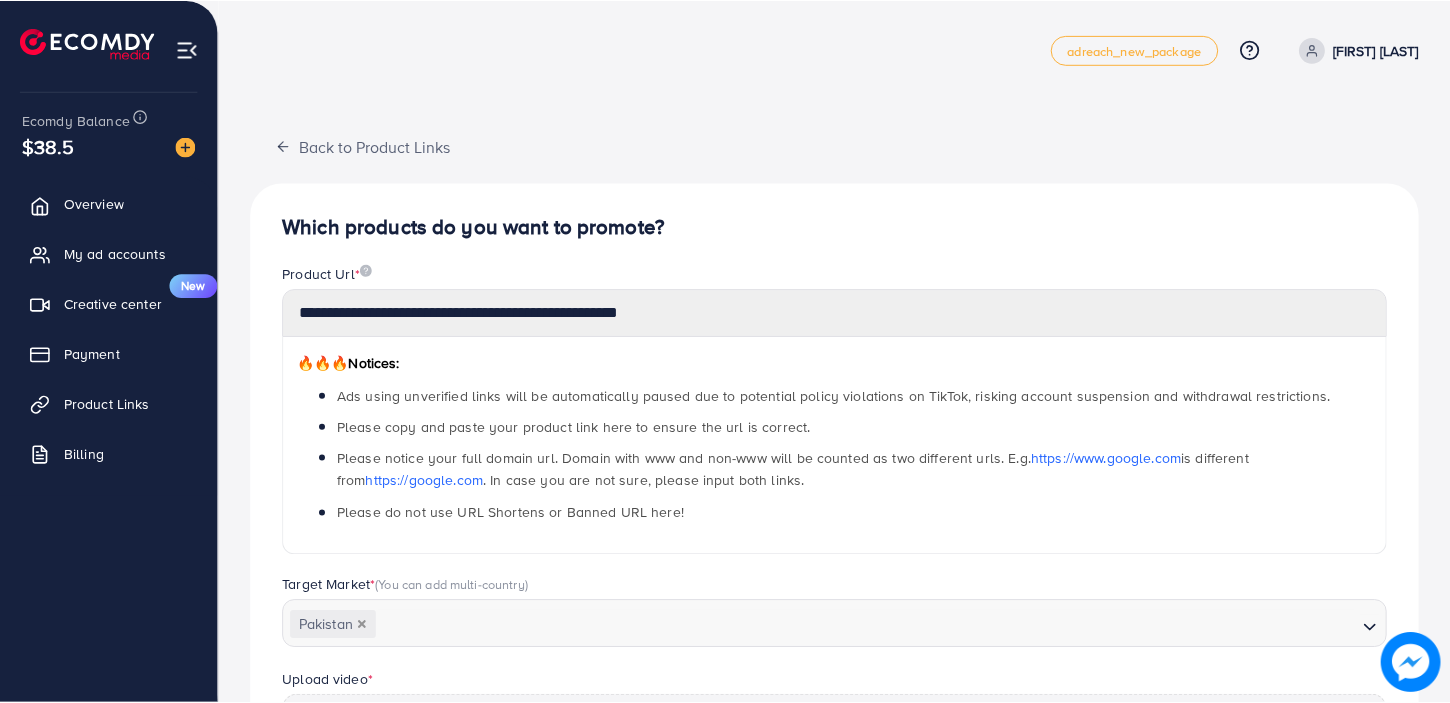 scroll, scrollTop: 611, scrollLeft: 0, axis: vertical 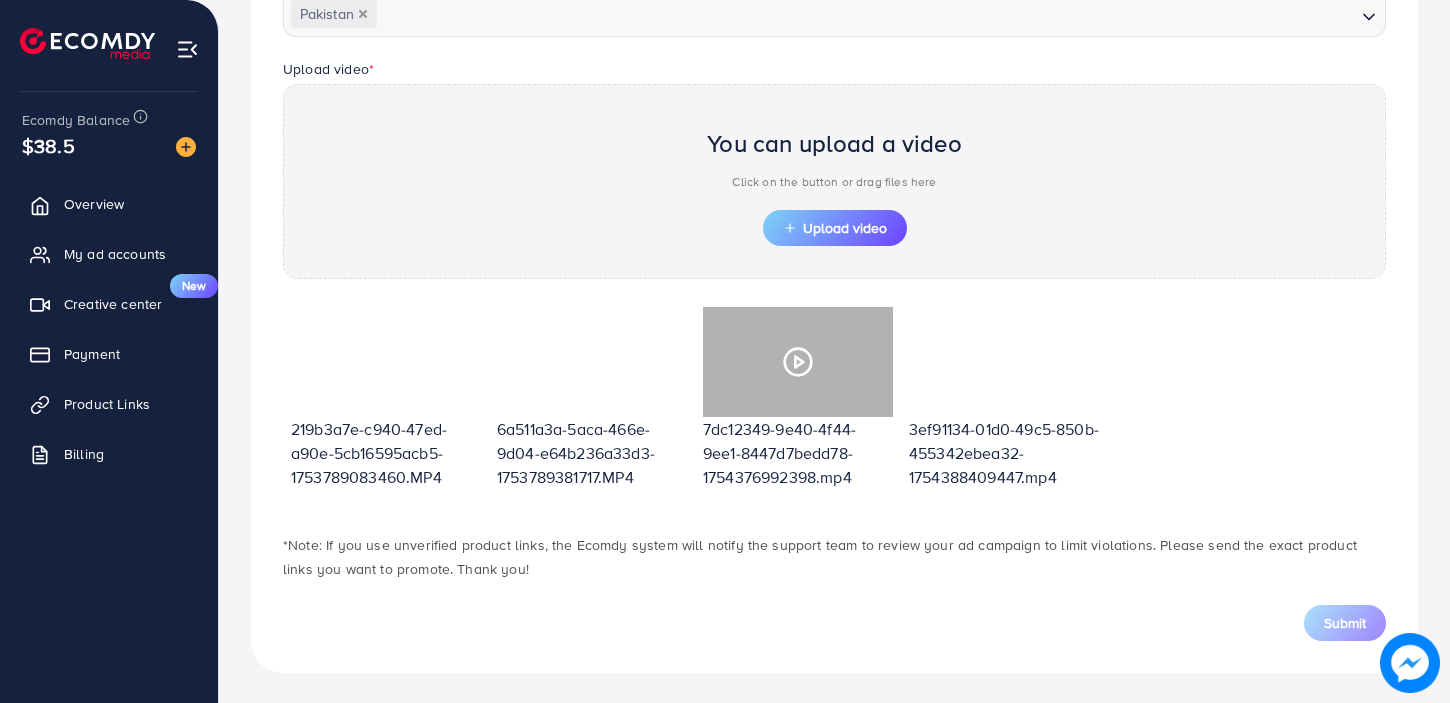 drag, startPoint x: 752, startPoint y: 384, endPoint x: 682, endPoint y: 277, distance: 127.863205 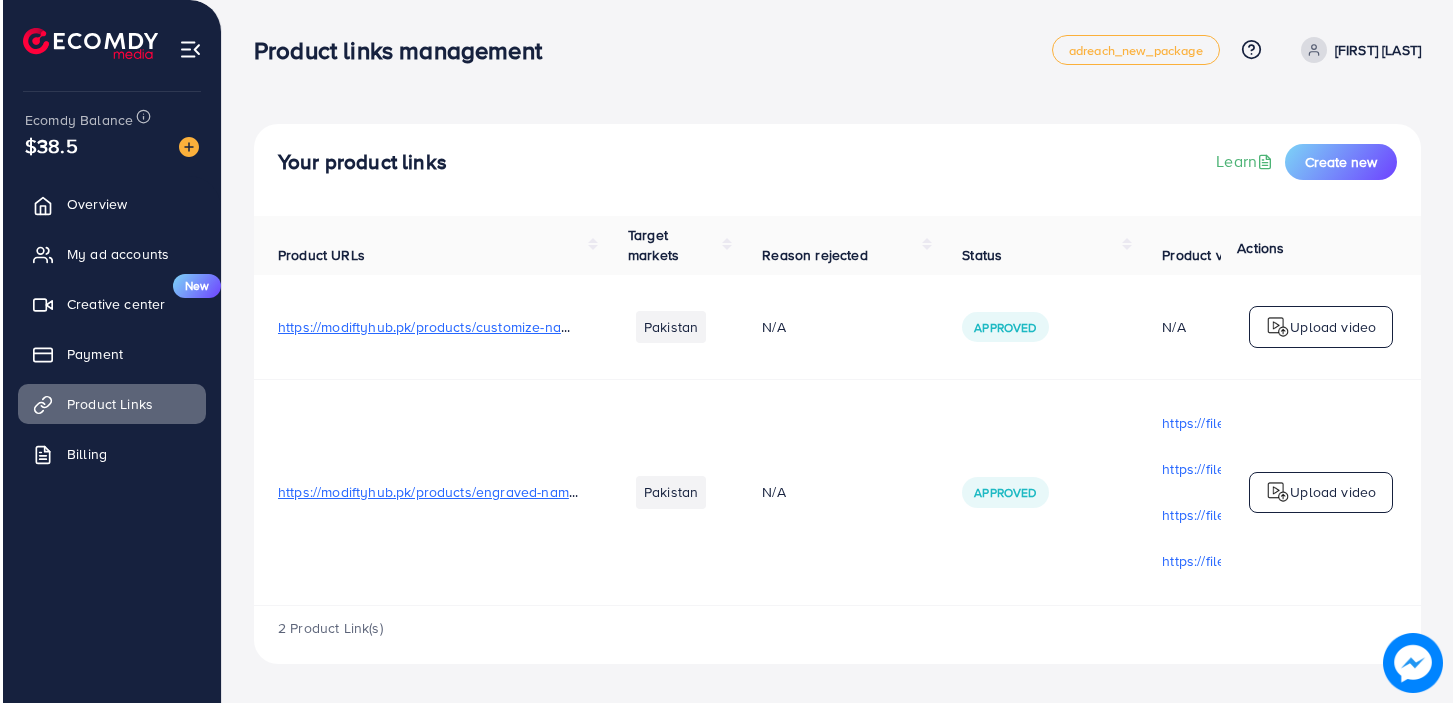 scroll, scrollTop: 0, scrollLeft: 0, axis: both 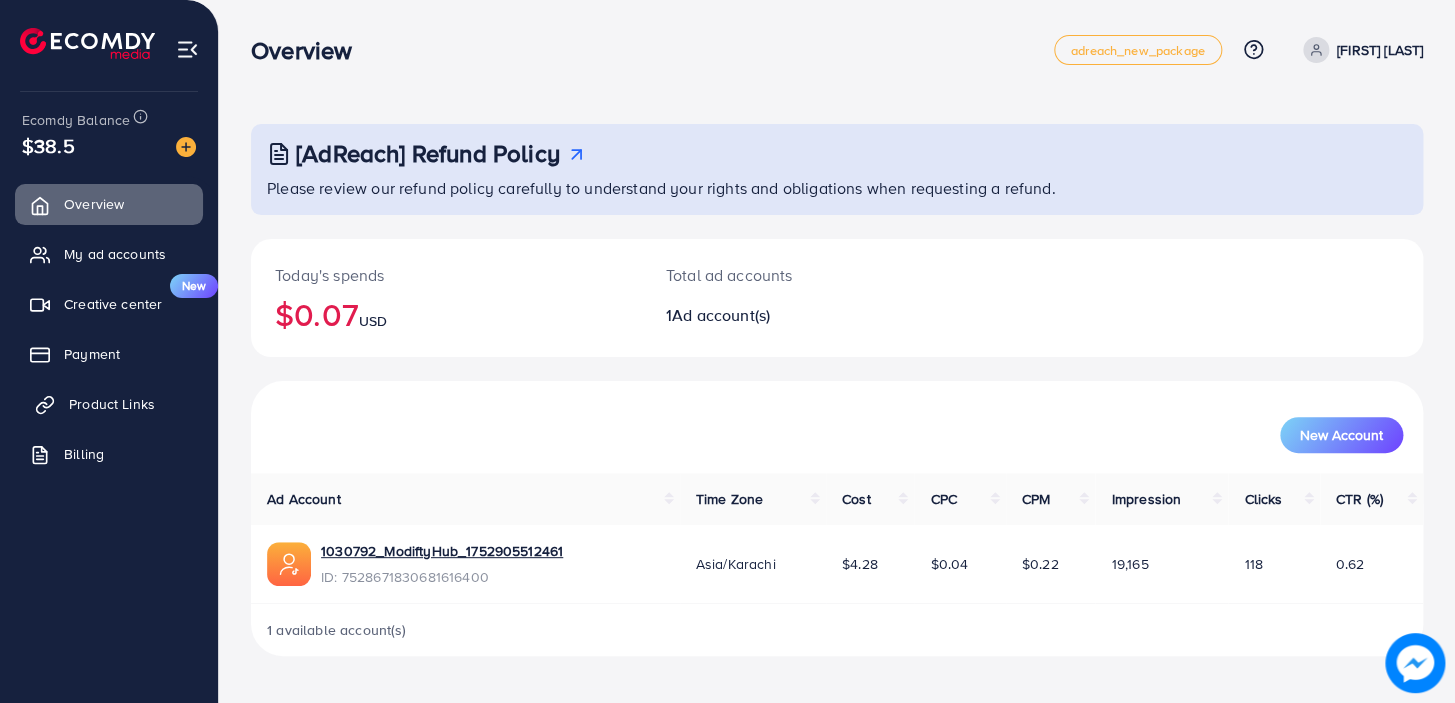 click on "Product Links" at bounding box center (112, 404) 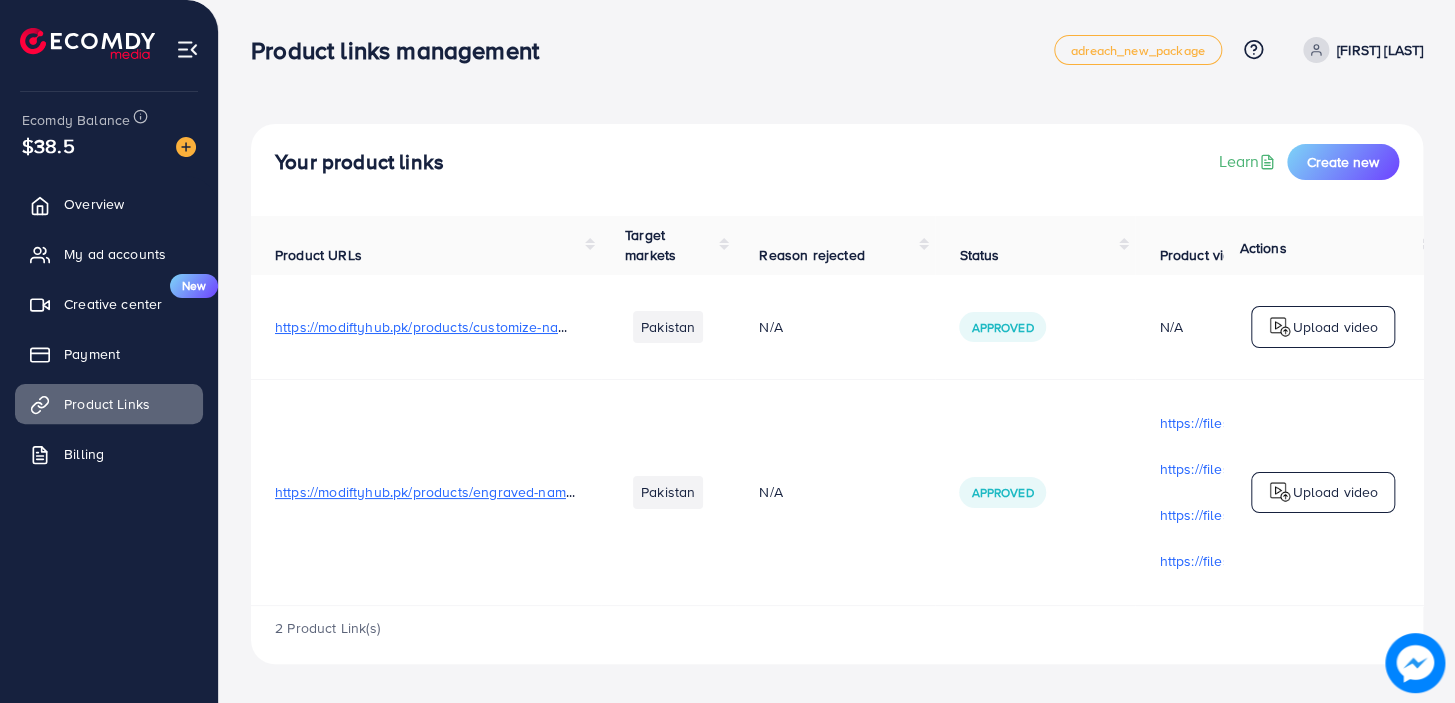 click on "https://modiftyhub.pk/products/engraved-name-bracelet" at bounding box center [453, 492] 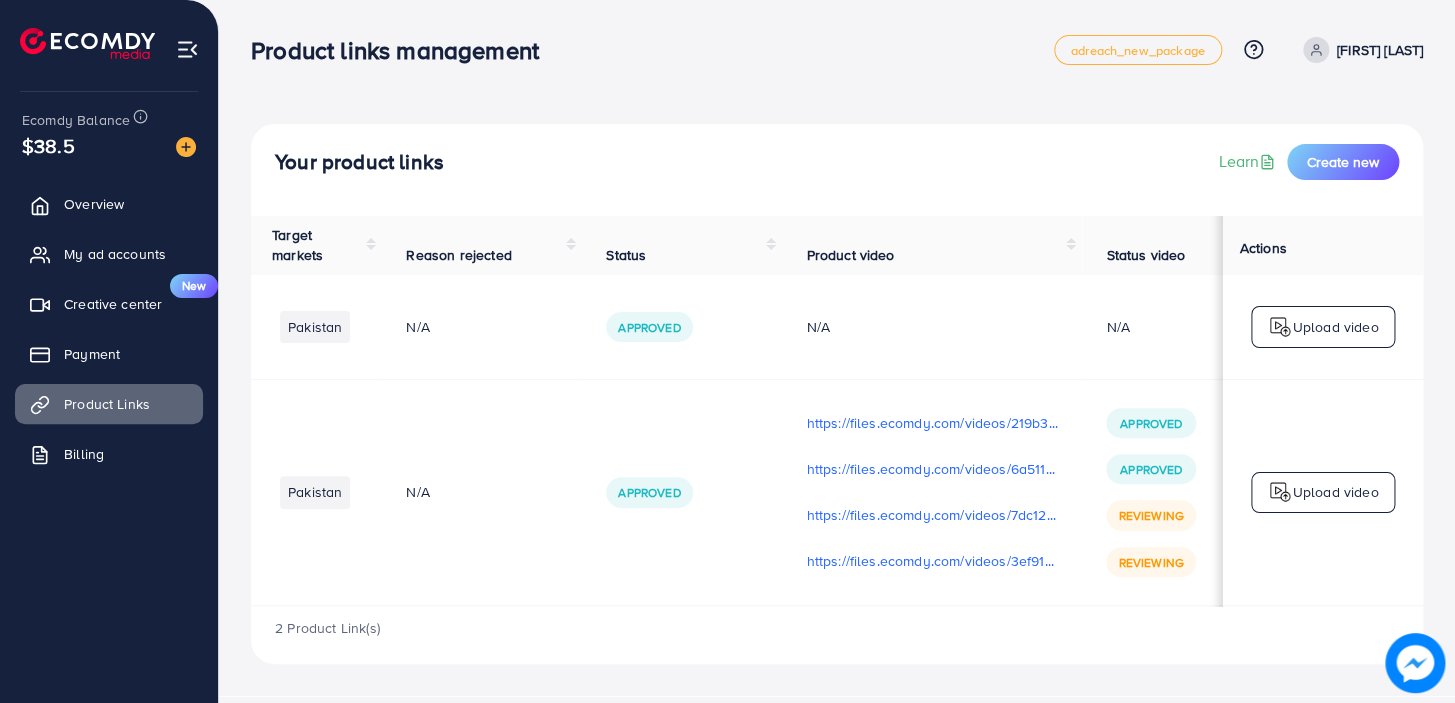 scroll, scrollTop: 0, scrollLeft: 416, axis: horizontal 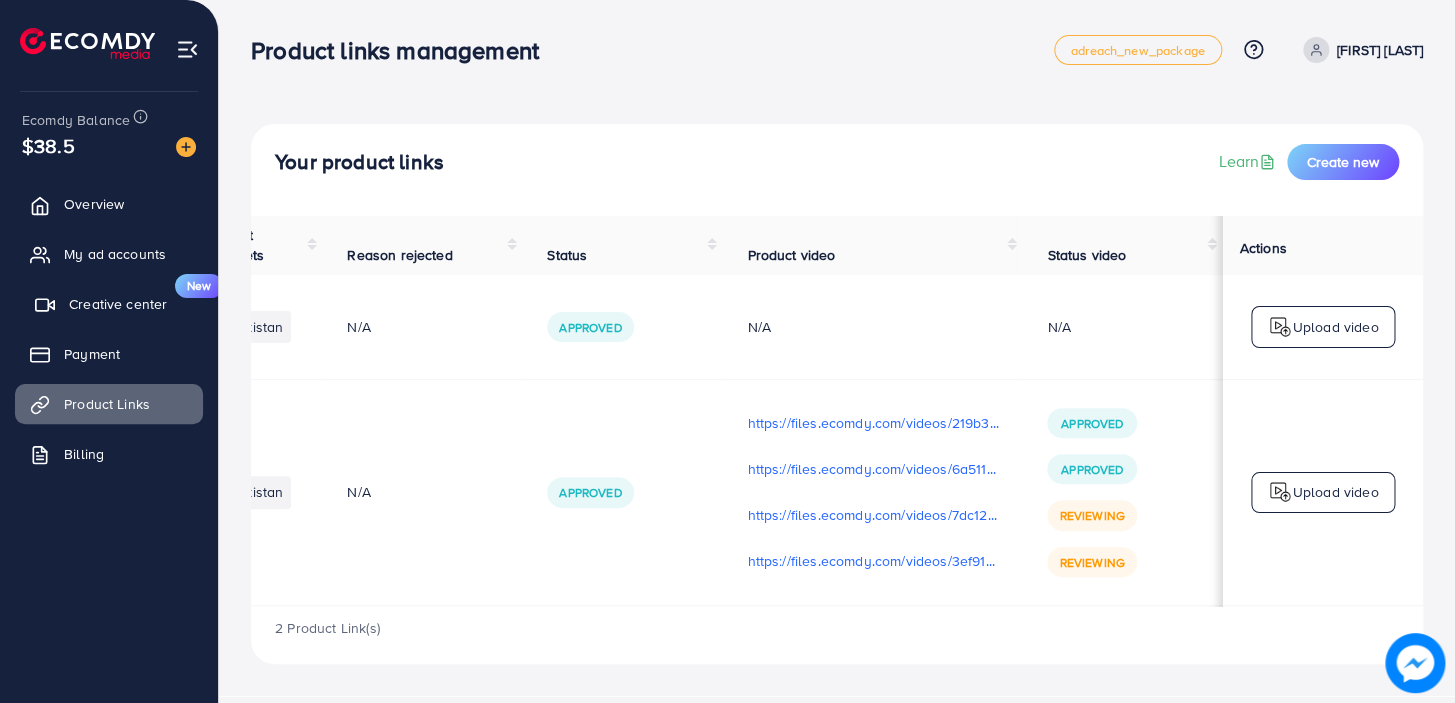 click on "Creative center" at bounding box center (118, 304) 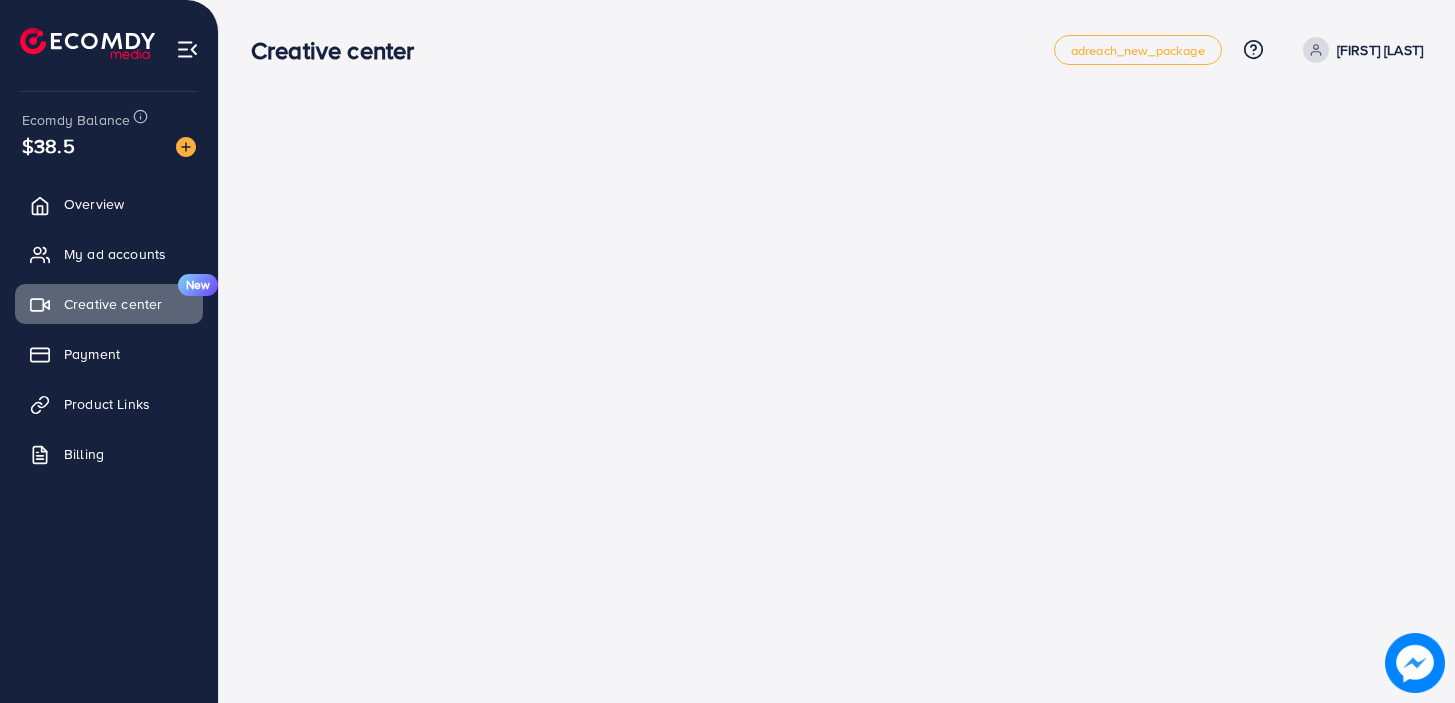 scroll, scrollTop: 0, scrollLeft: 0, axis: both 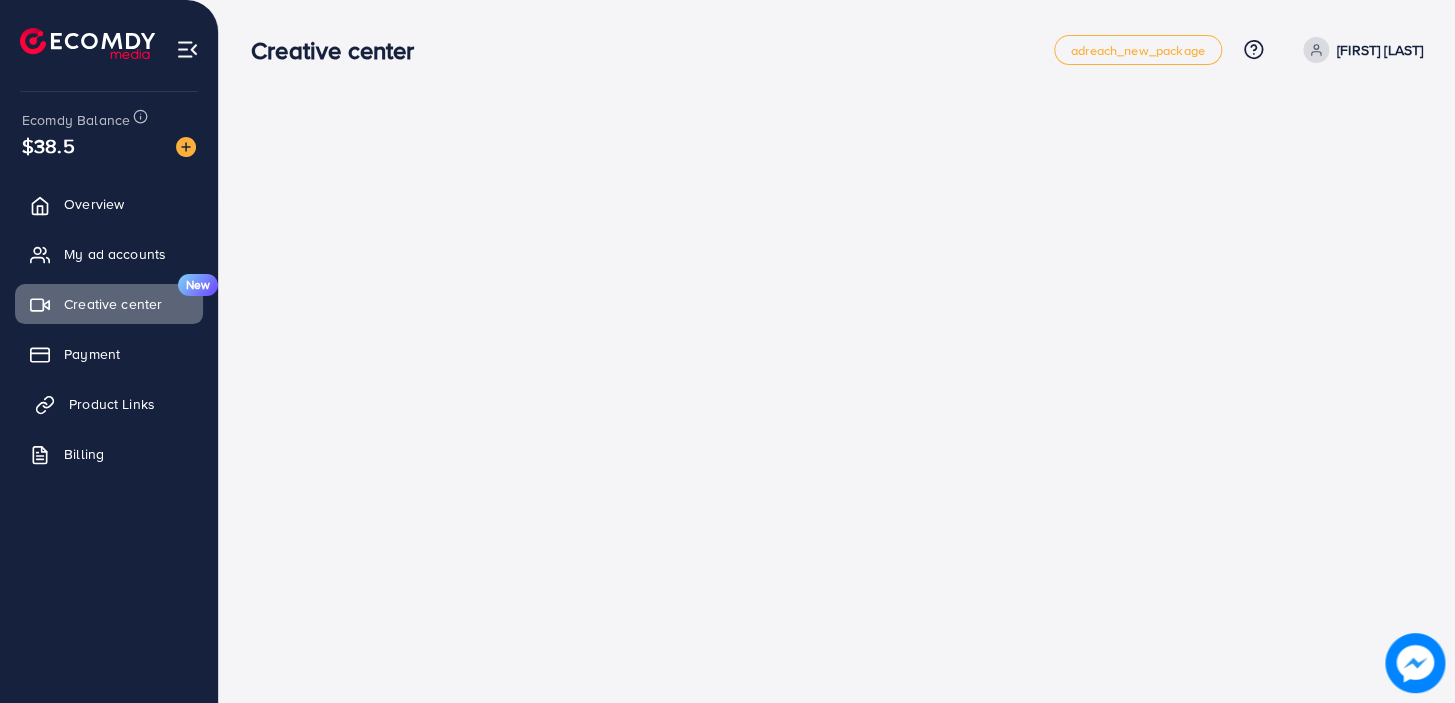 click on "Product Links" at bounding box center (112, 404) 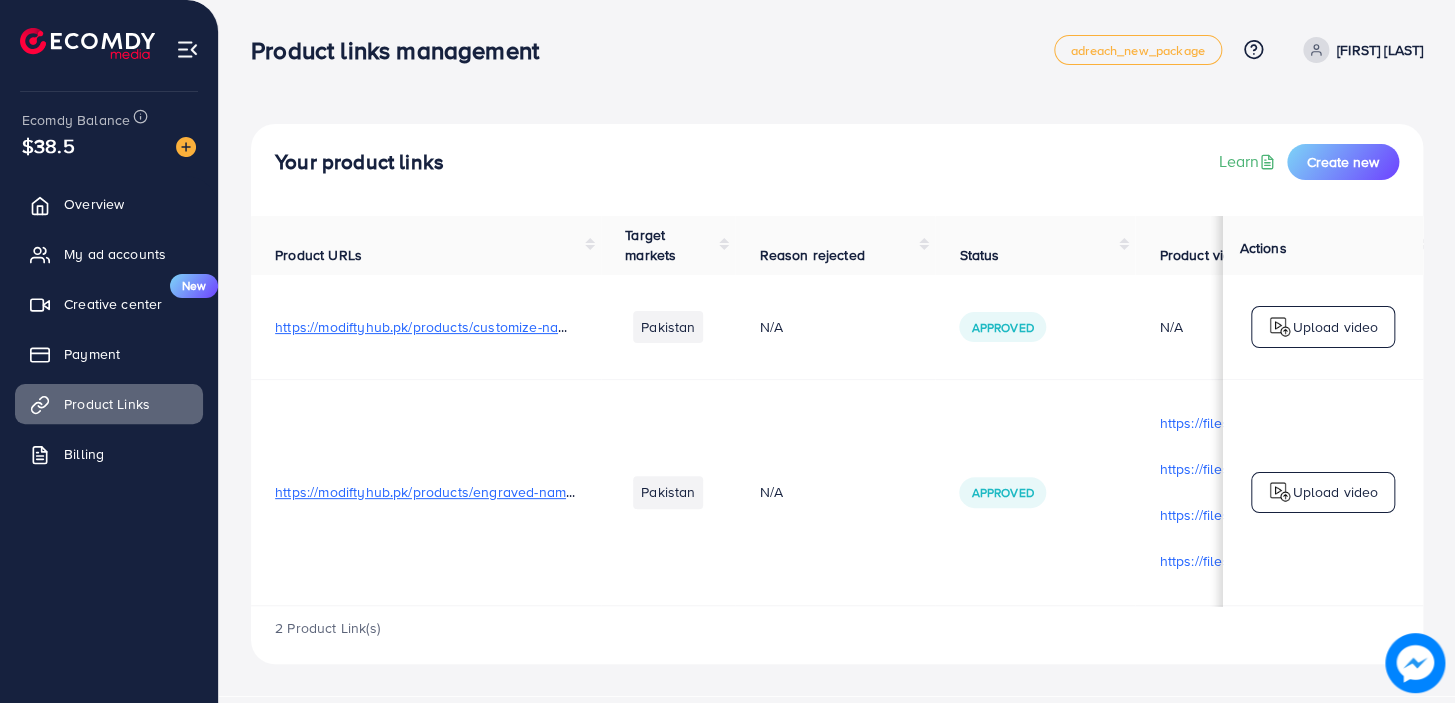 scroll, scrollTop: 0, scrollLeft: 5, axis: horizontal 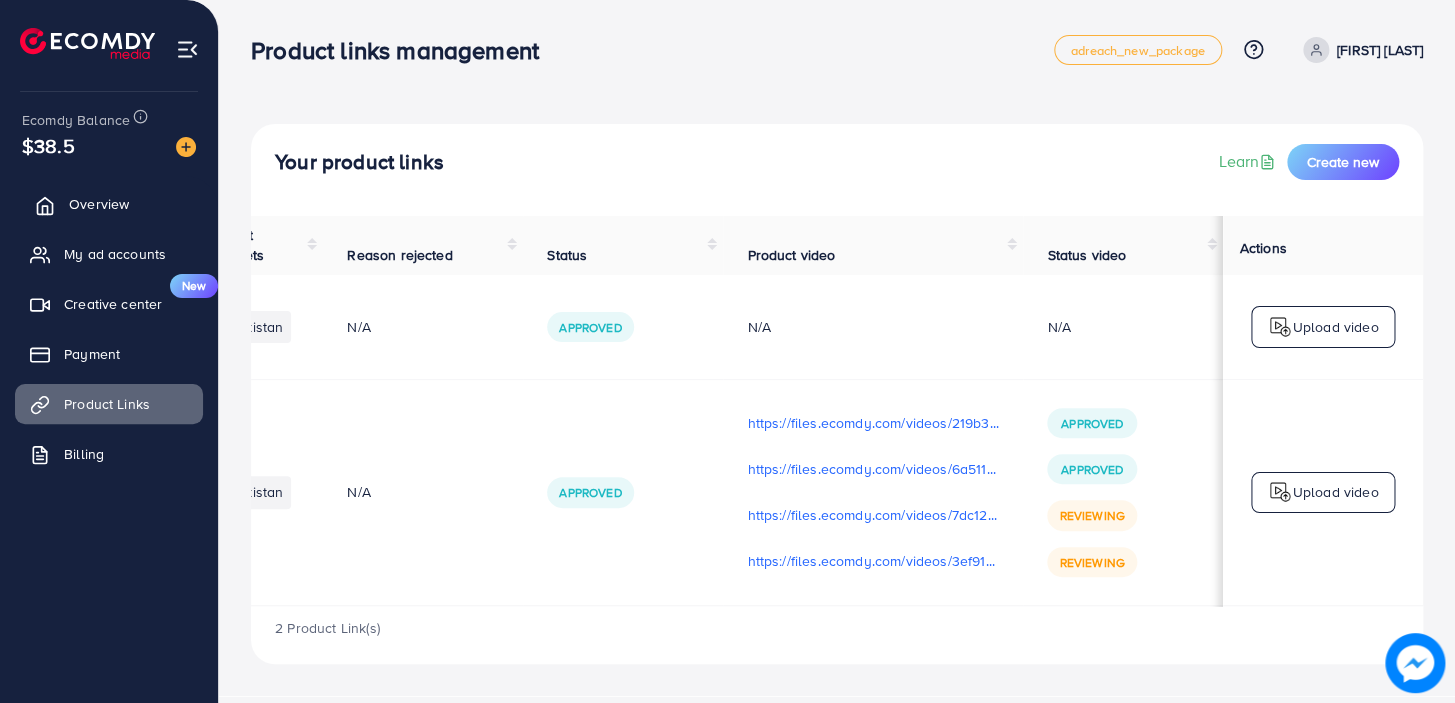 click on "Overview" at bounding box center [99, 204] 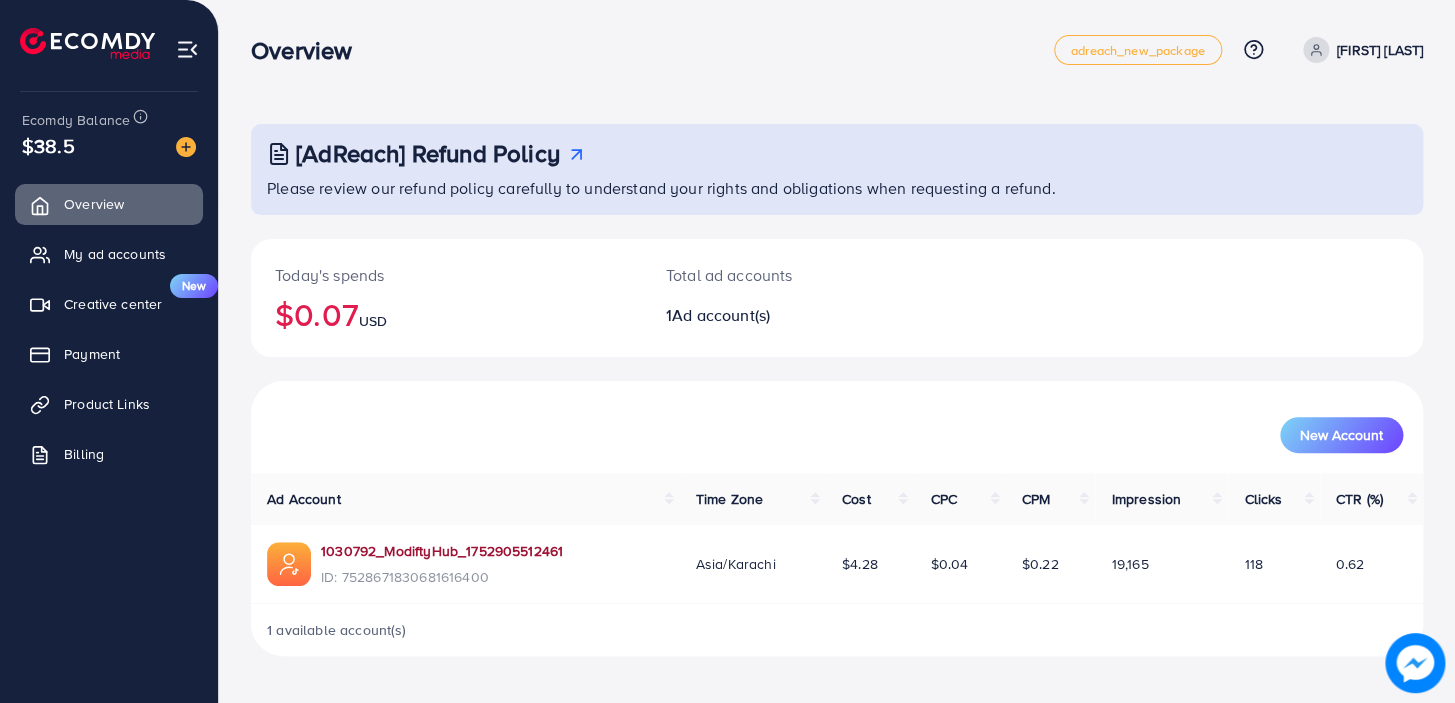 click on "1030792_ModiftyHub_1752905512461" at bounding box center [442, 551] 